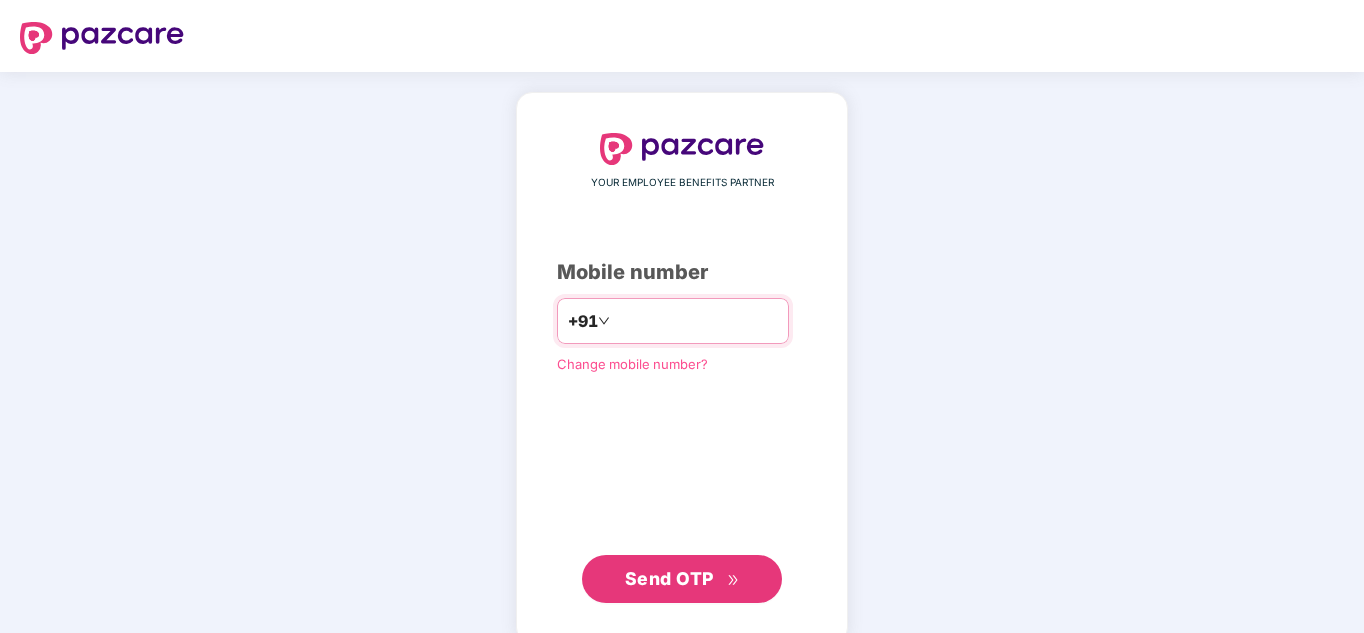 scroll, scrollTop: 0, scrollLeft: 0, axis: both 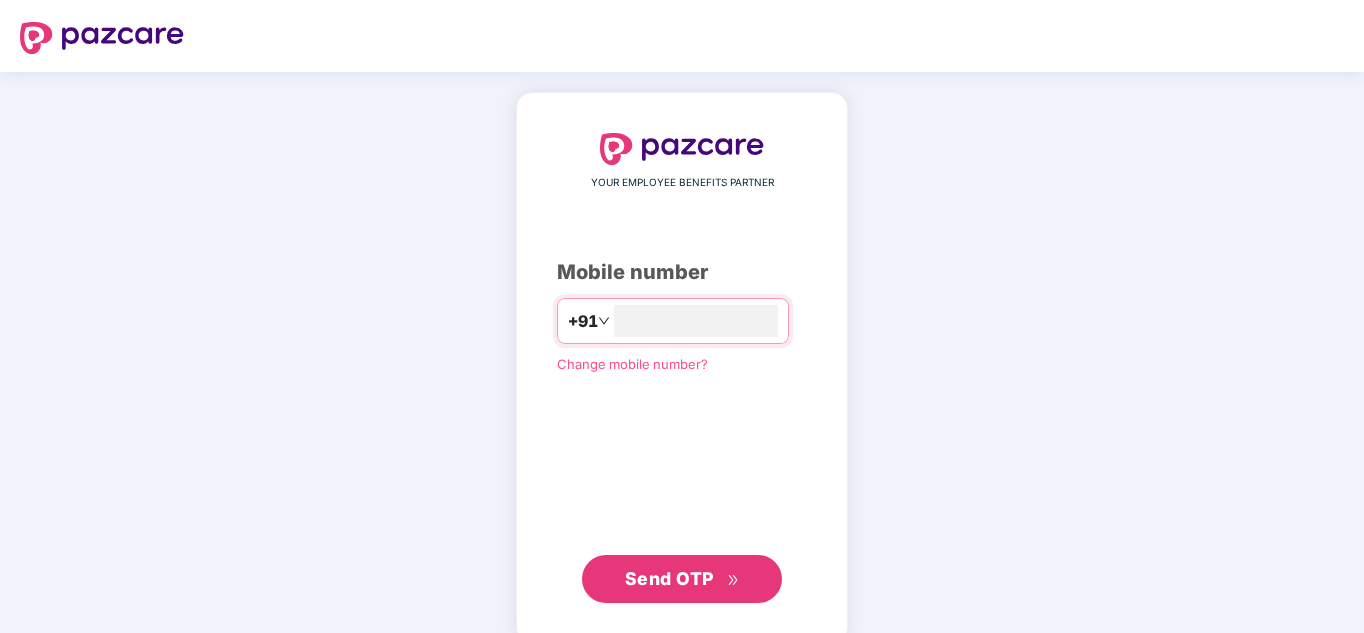 type on "**********" 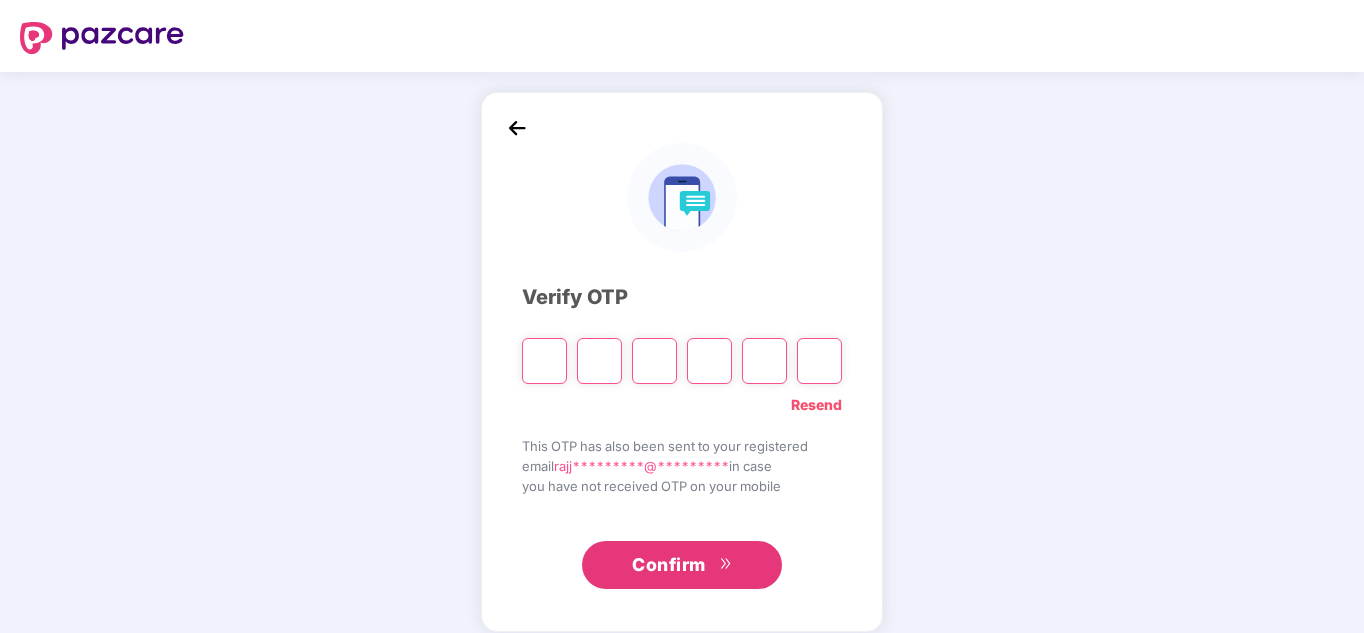 type on "*" 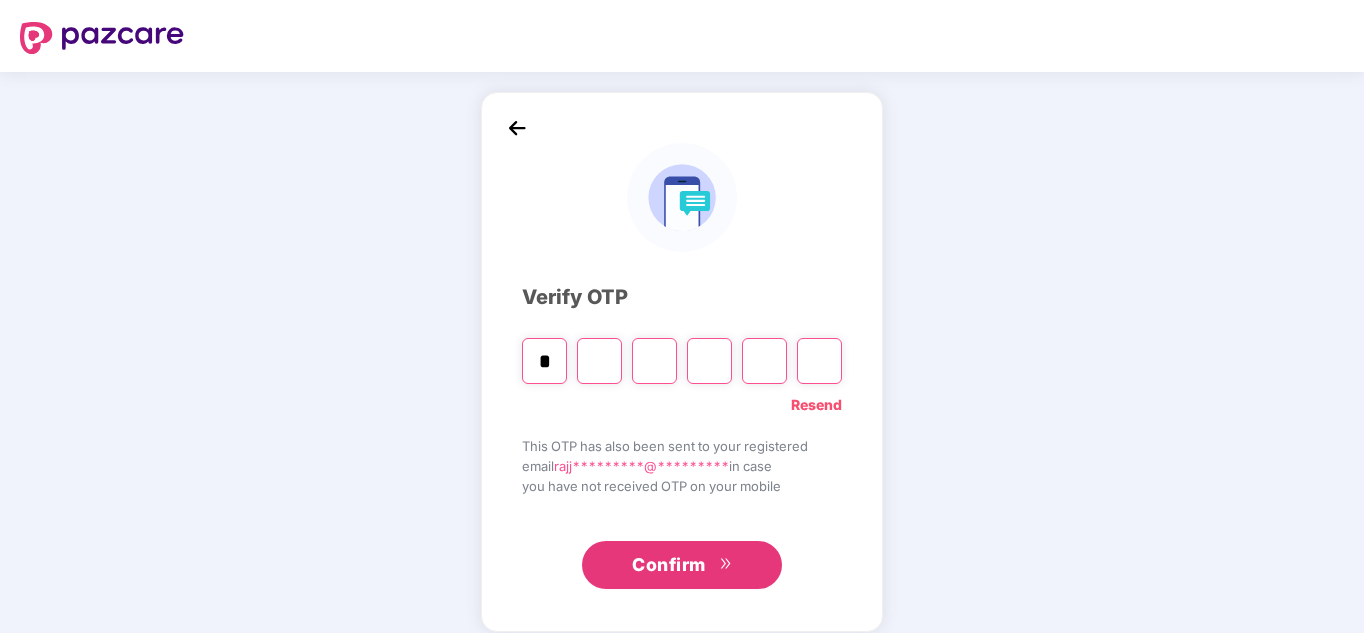 type on "*" 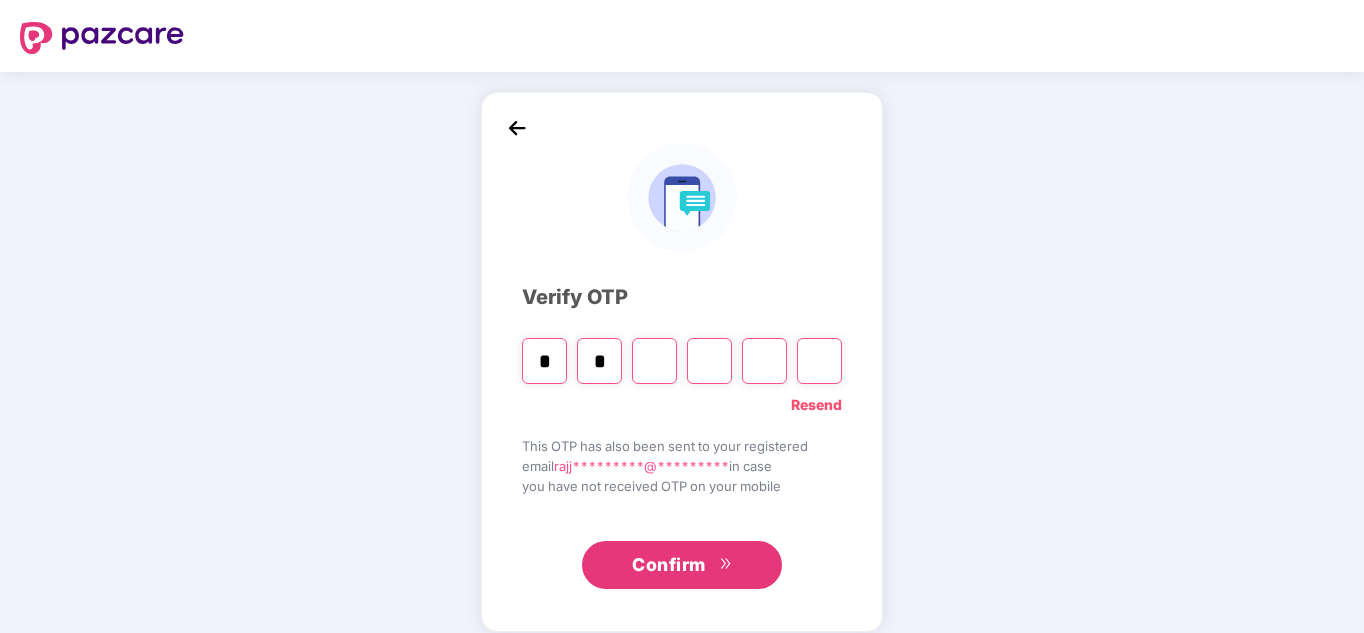 type on "*" 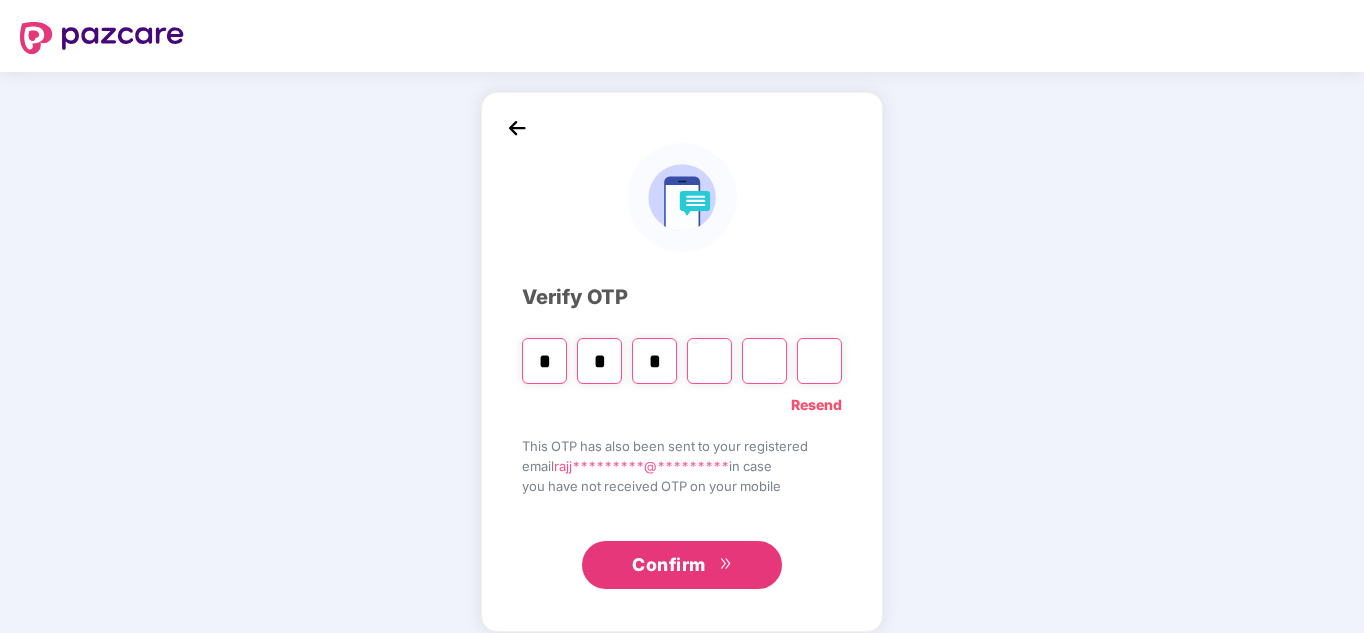 type on "*" 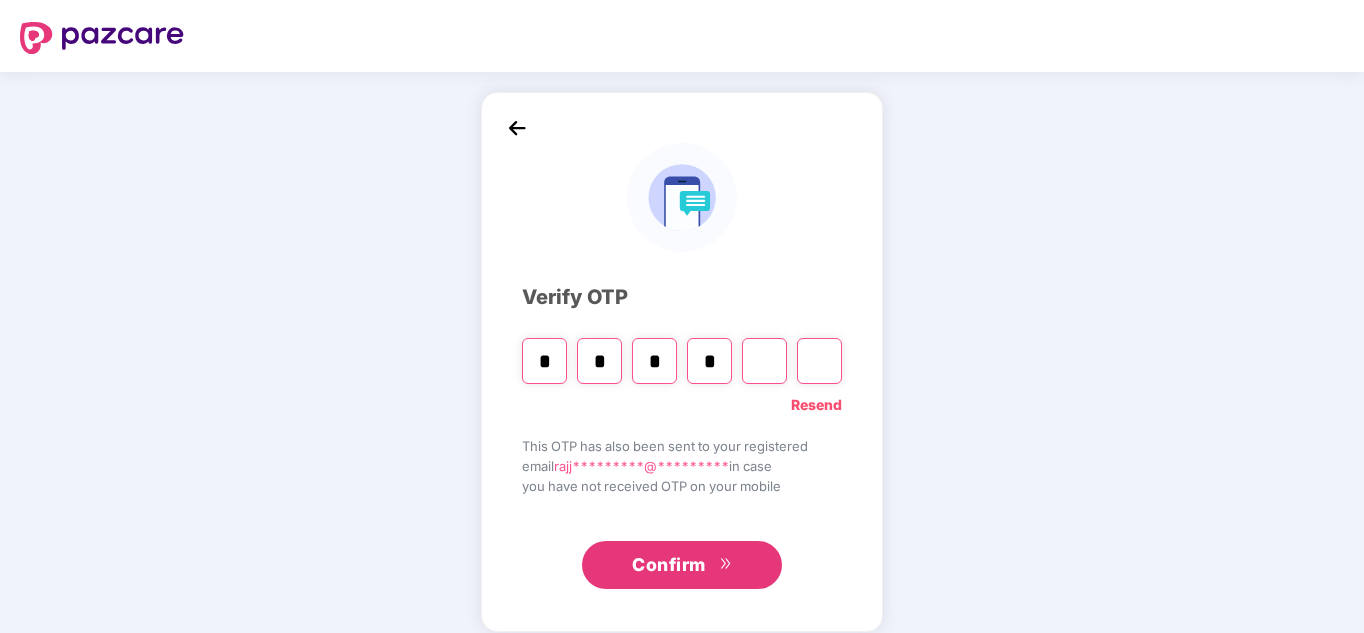 type on "*" 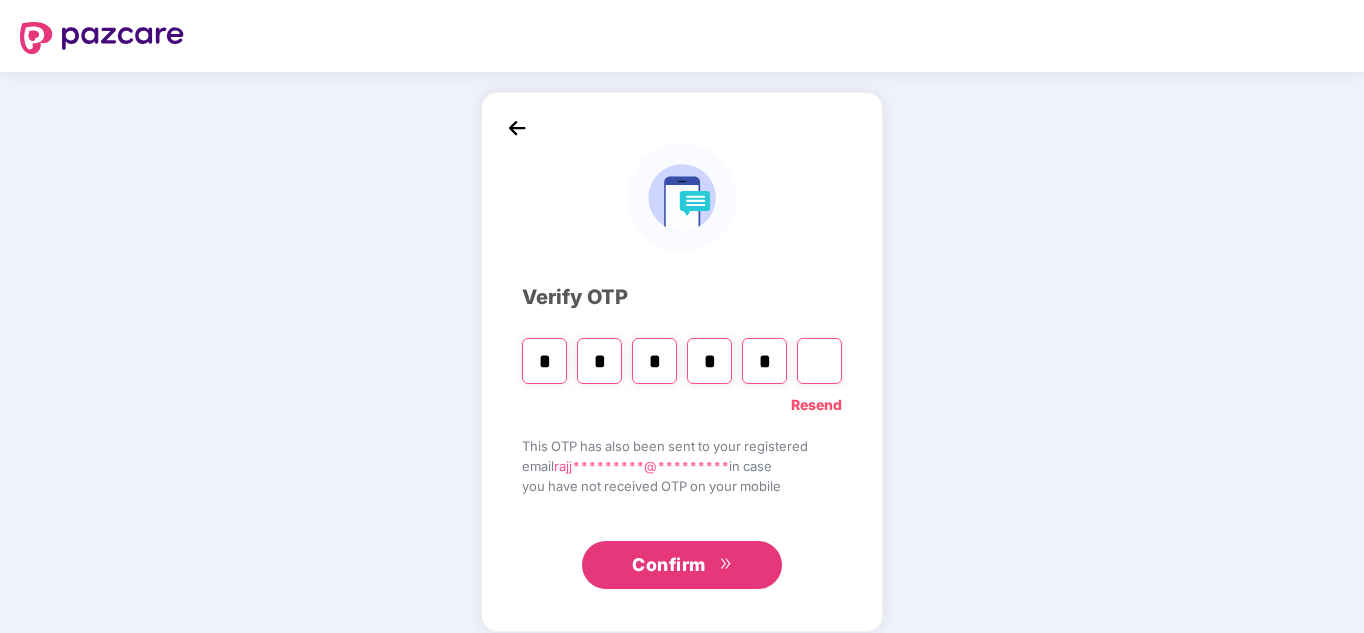type on "*" 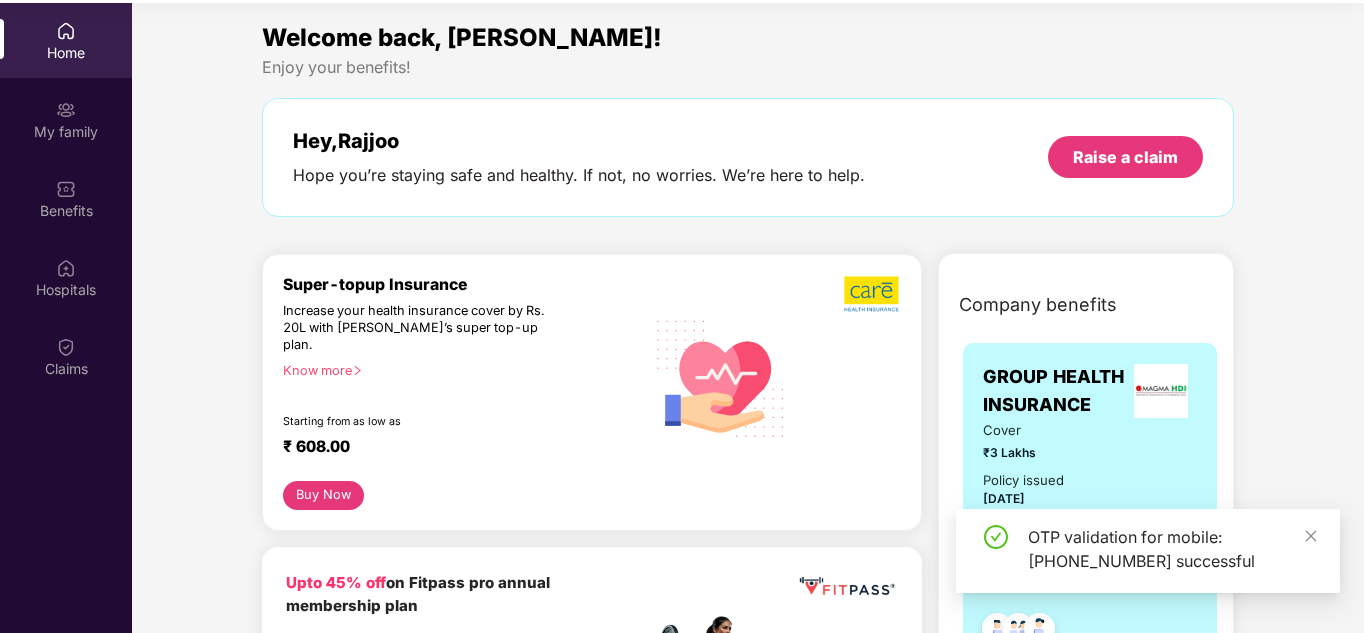 scroll, scrollTop: 112, scrollLeft: 0, axis: vertical 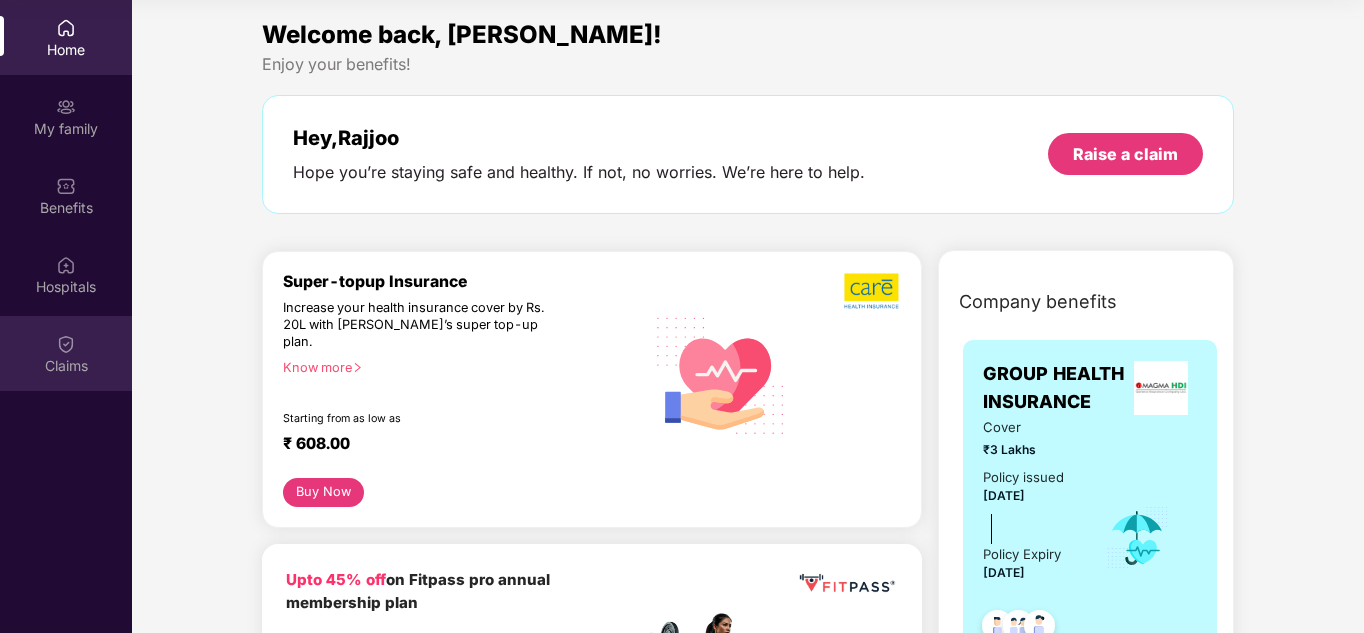 click on "Claims" at bounding box center [66, 366] 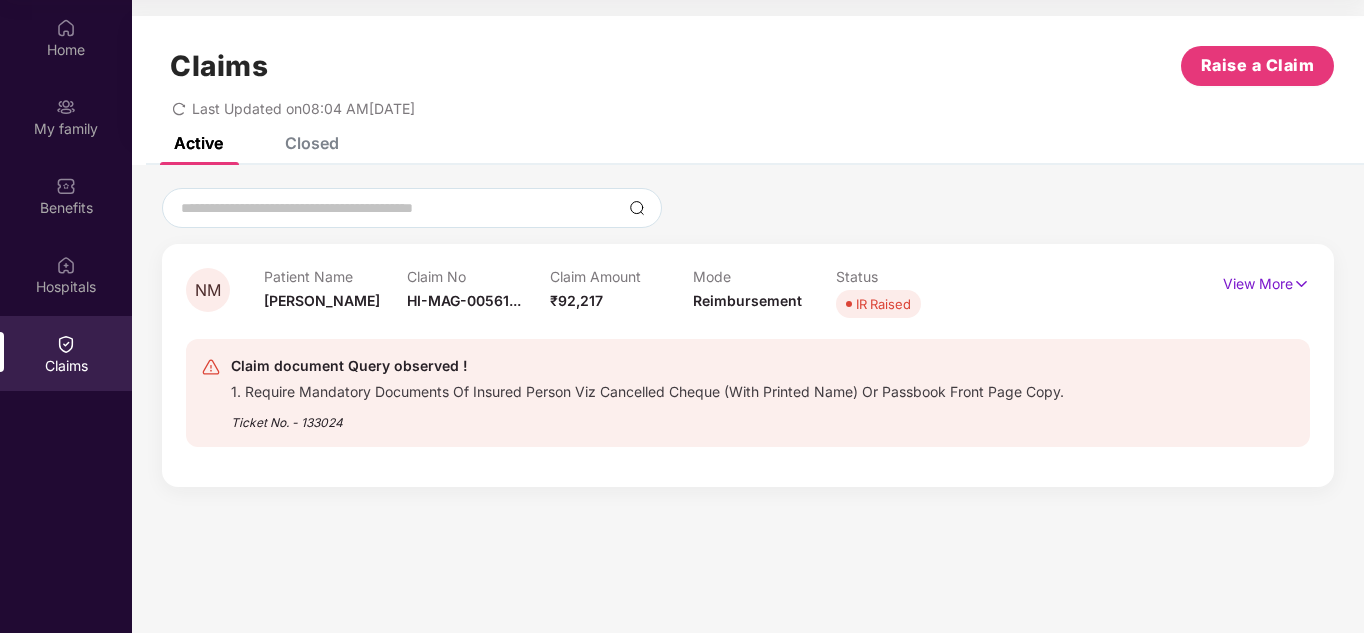 click on "IR Raised" at bounding box center (883, 304) 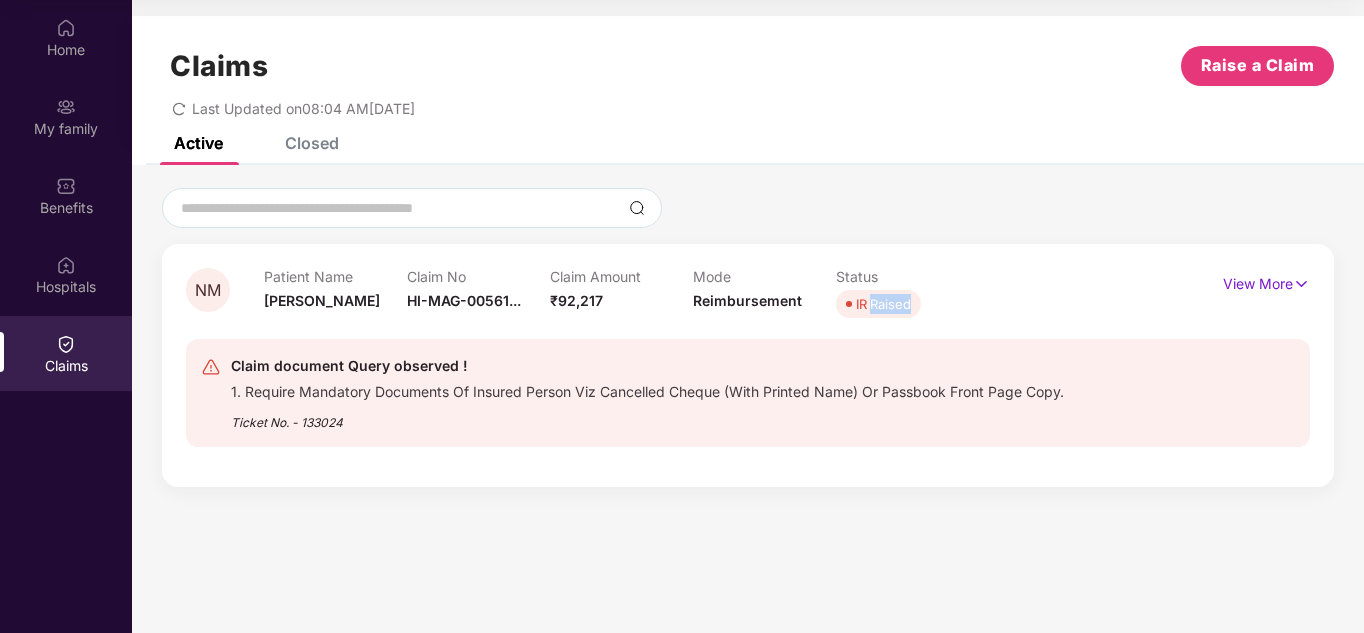 click on "IR Raised" at bounding box center [883, 304] 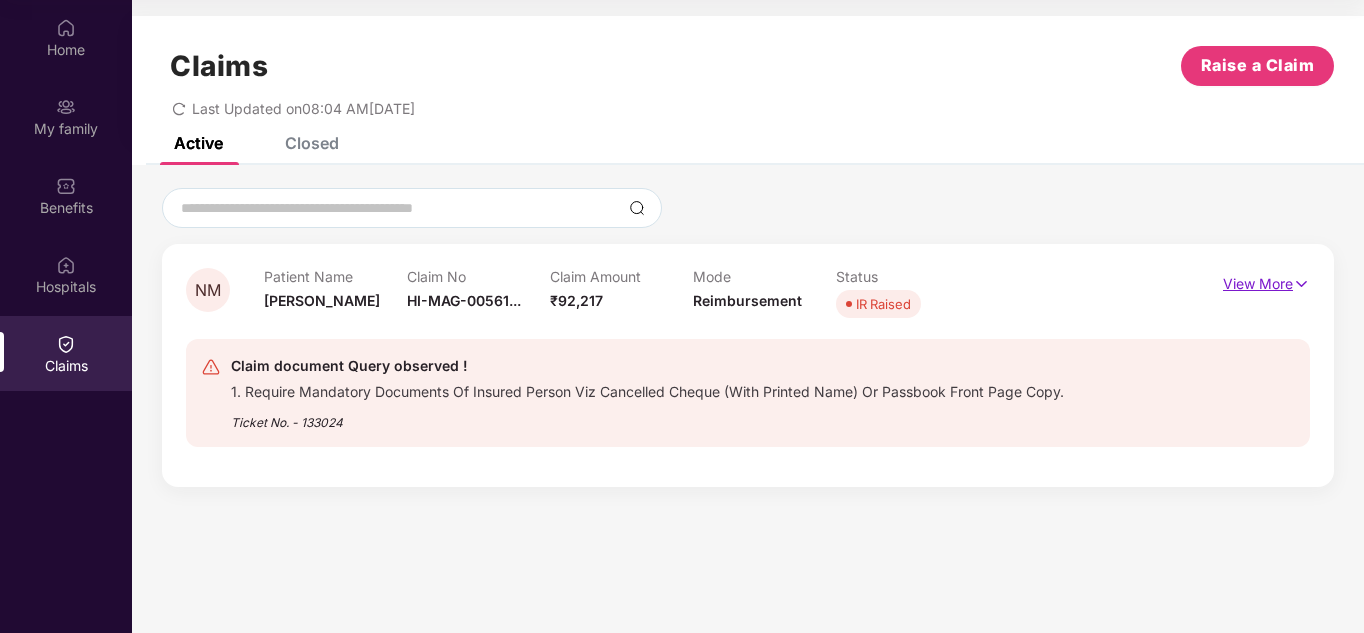 click on "View More" at bounding box center [1266, 281] 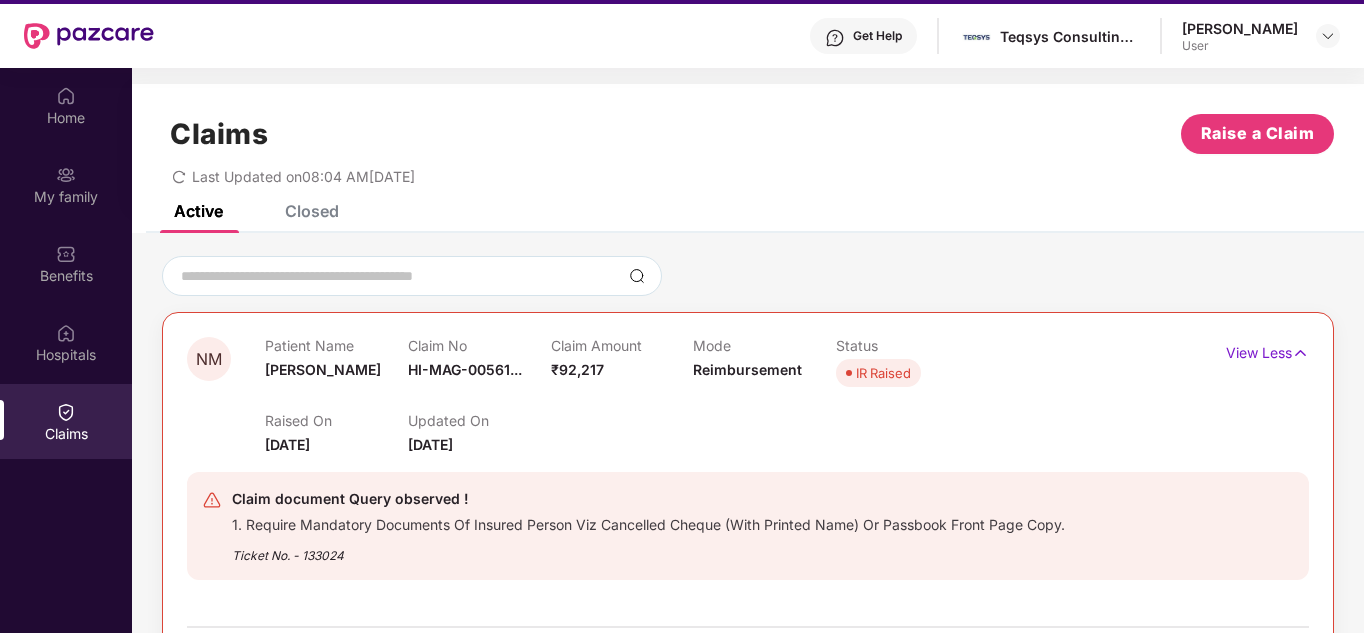 scroll, scrollTop: 0, scrollLeft: 0, axis: both 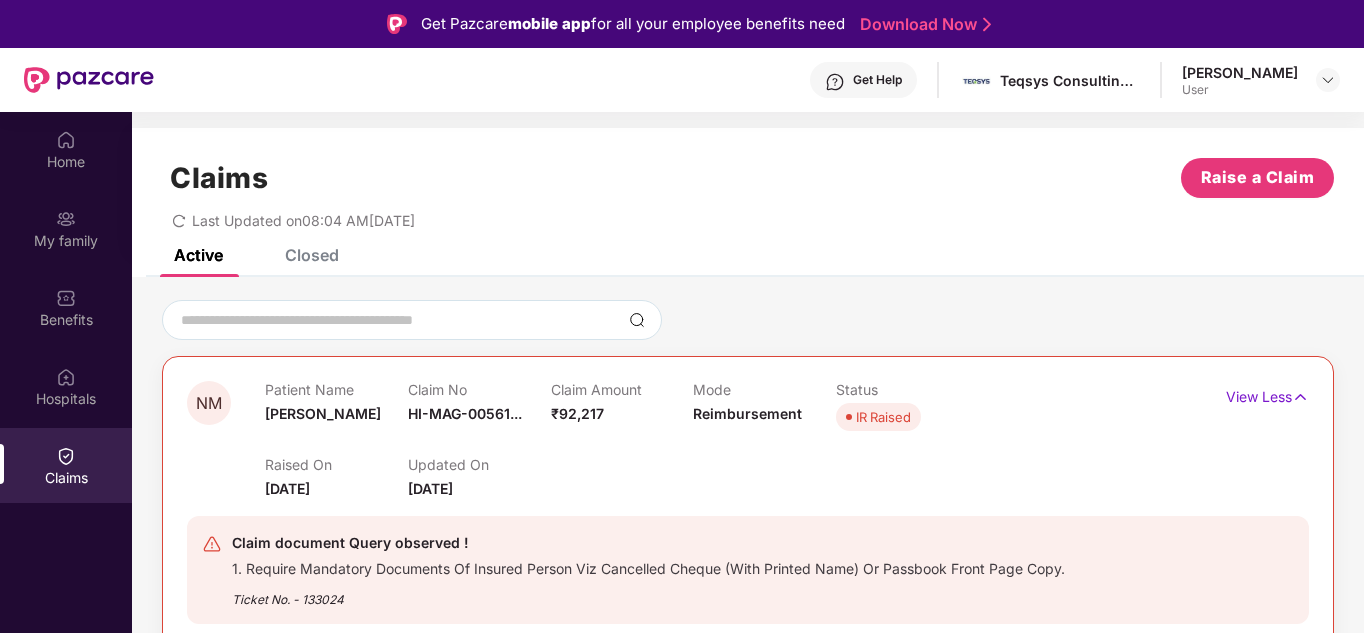 drag, startPoint x: 1353, startPoint y: 134, endPoint x: 1345, endPoint y: 228, distance: 94.33981 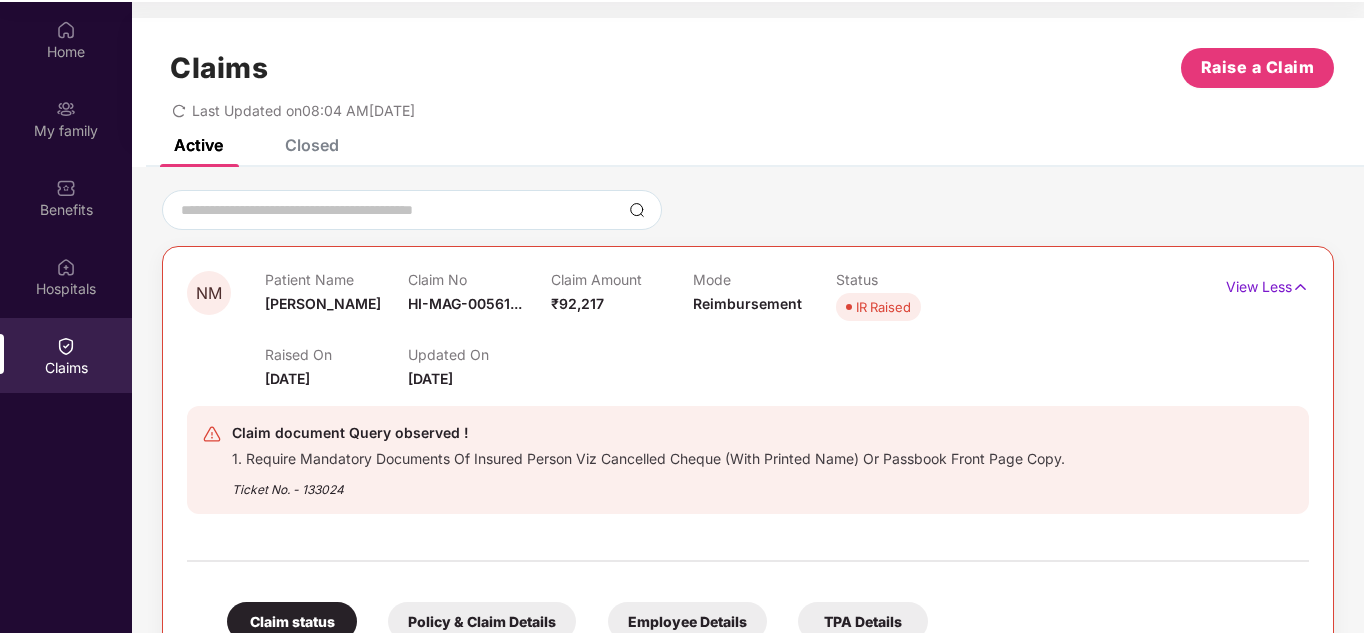 scroll, scrollTop: 112, scrollLeft: 0, axis: vertical 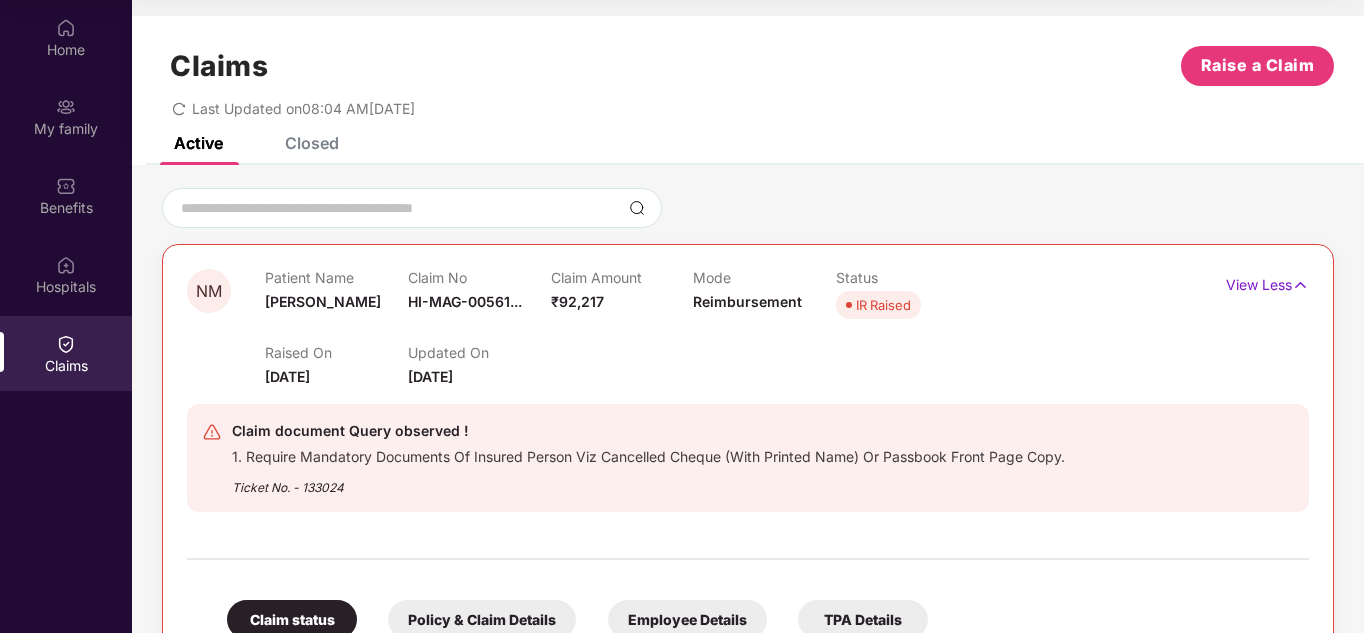drag, startPoint x: 1361, startPoint y: 375, endPoint x: 1355, endPoint y: 233, distance: 142.12671 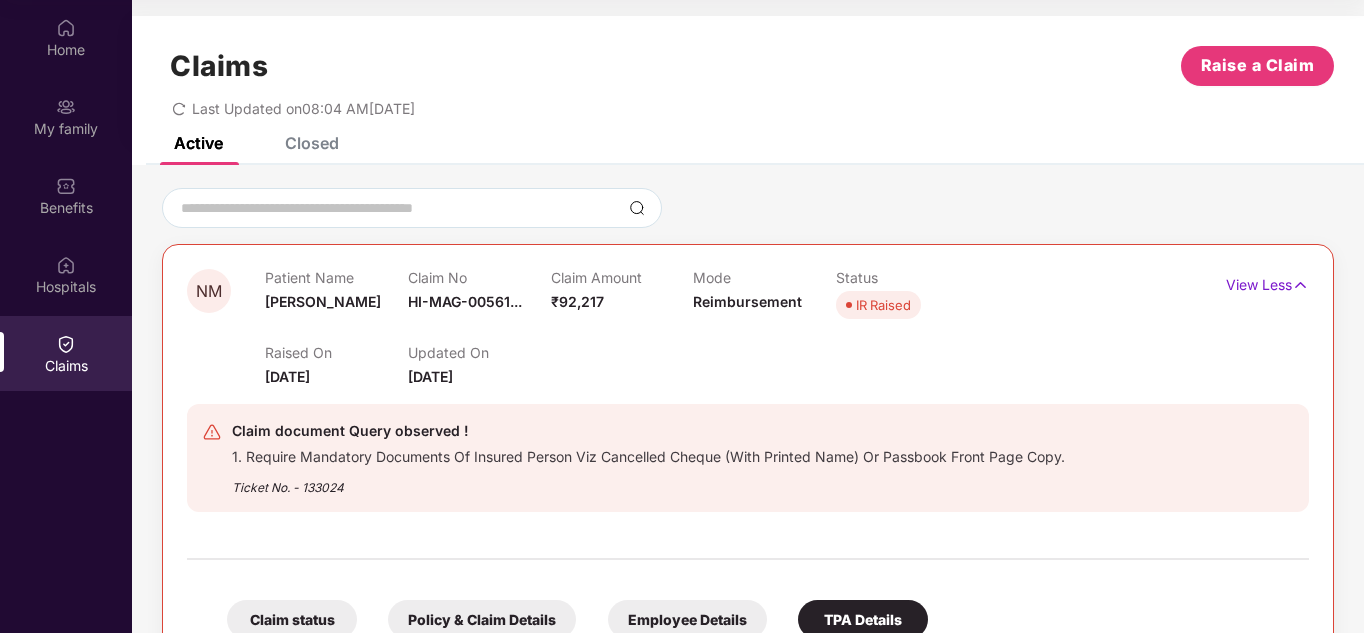 click on "Claims" at bounding box center [66, 366] 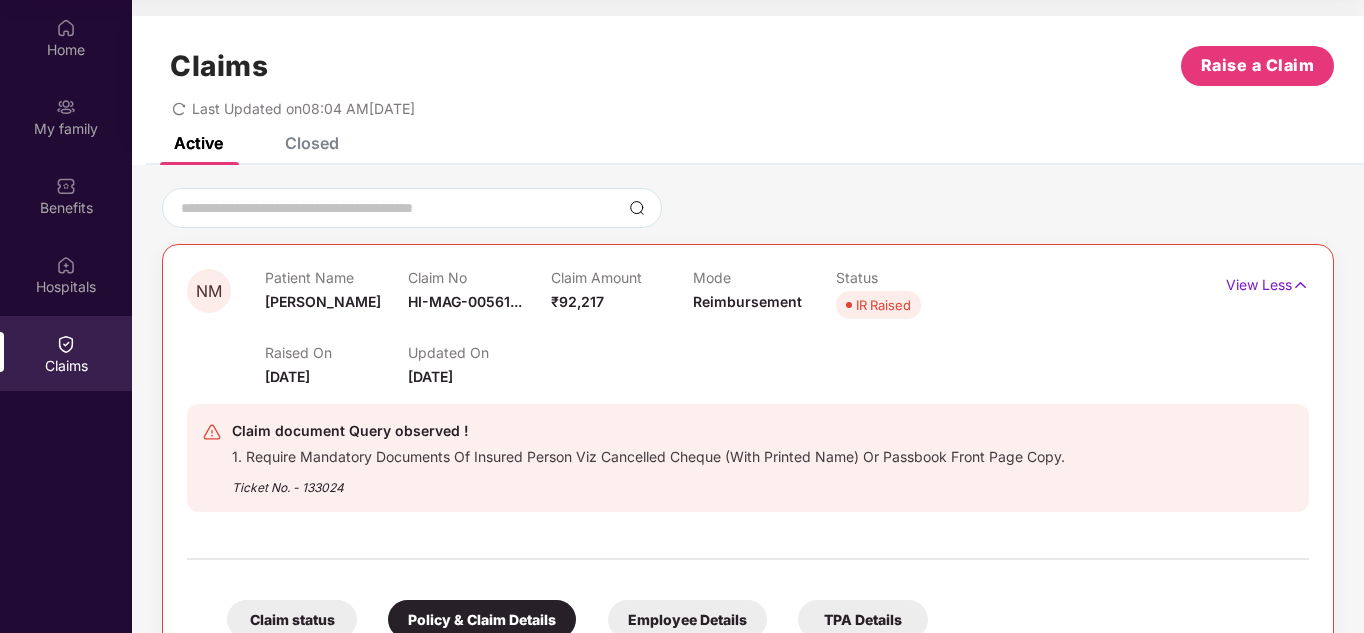 click on "Policy & Claim Details" at bounding box center (482, 619) 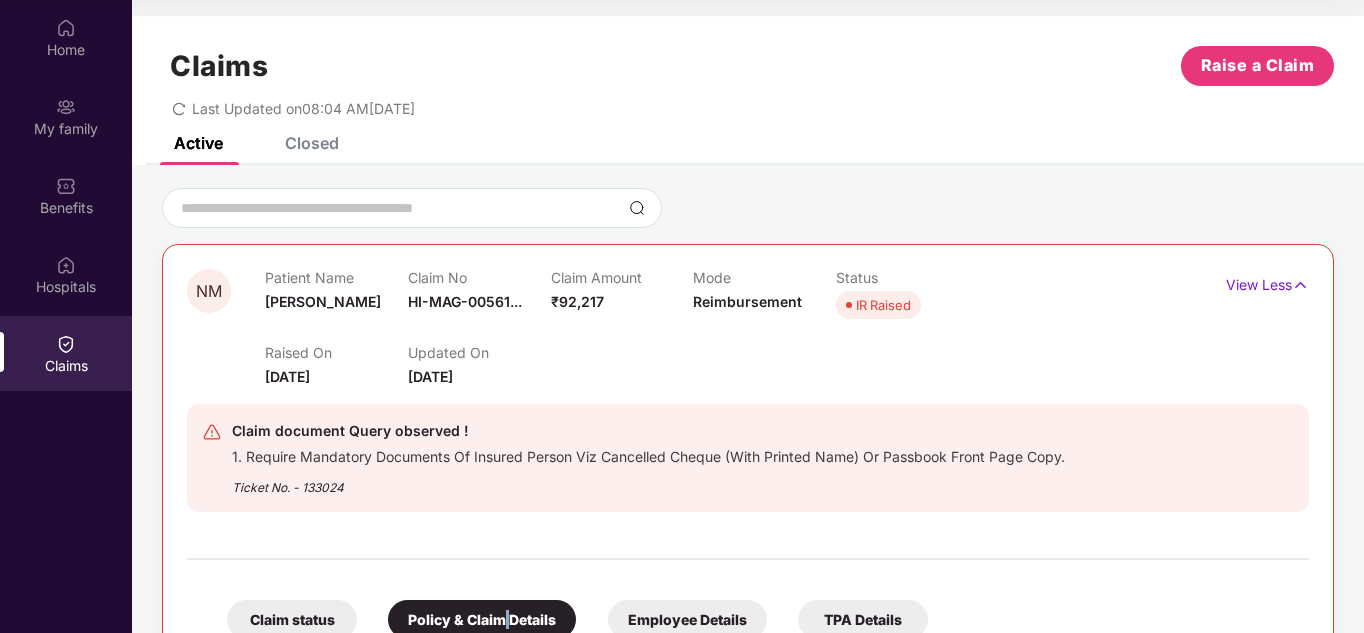 click on "Policy & Claim Details" at bounding box center (482, 619) 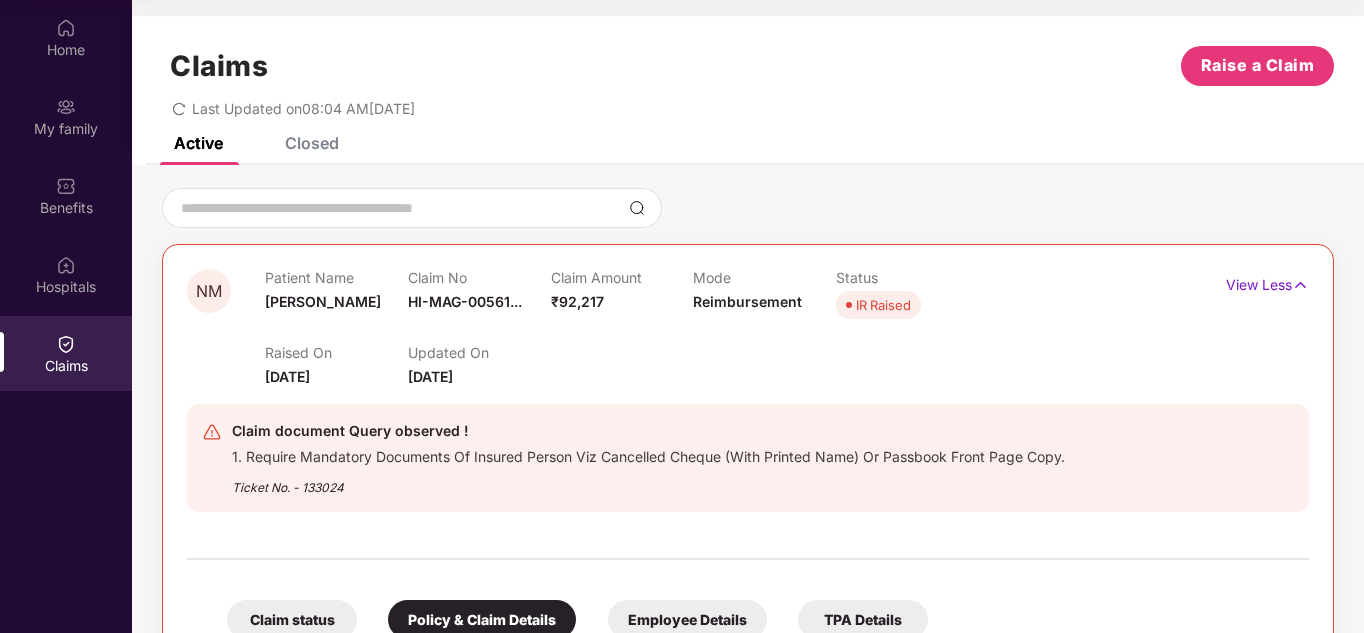 click on "Claims" at bounding box center (66, 366) 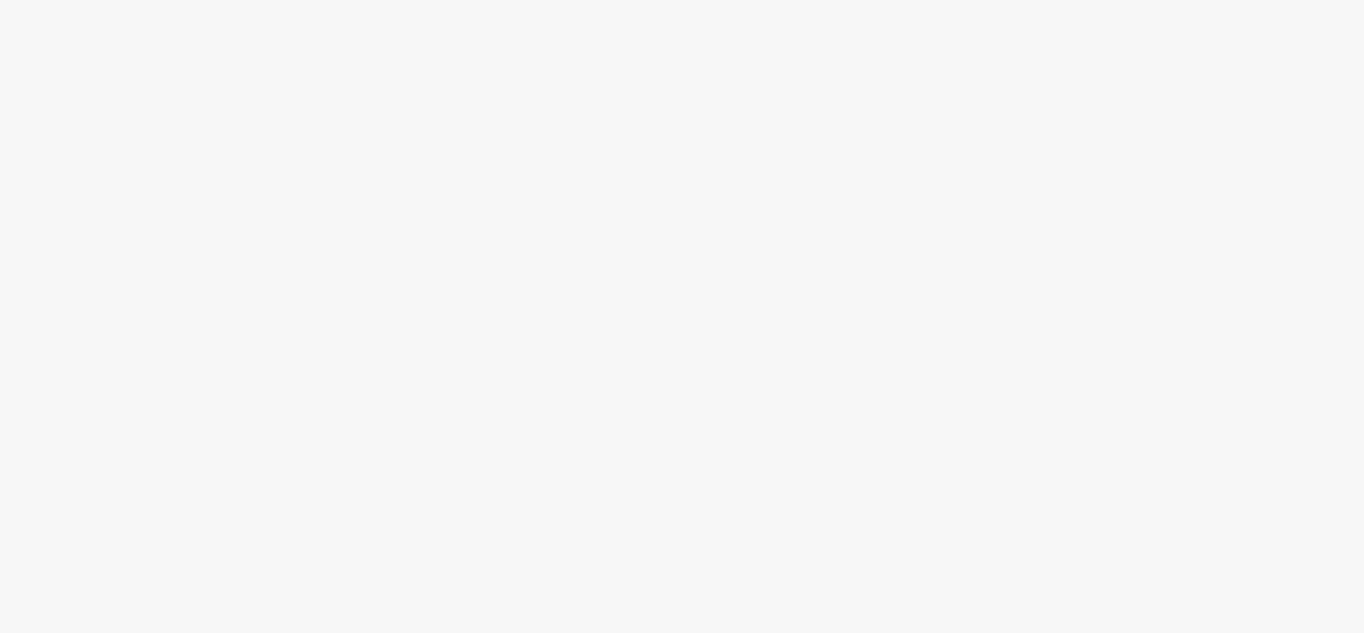 scroll, scrollTop: 0, scrollLeft: 0, axis: both 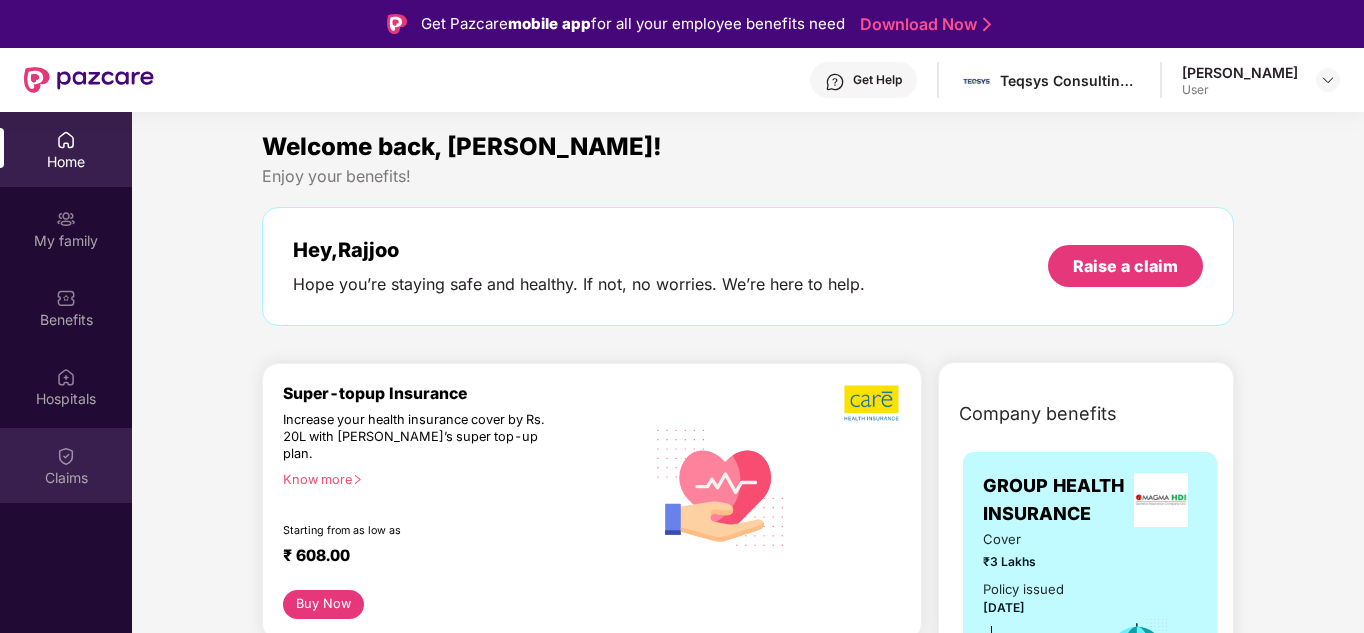 click on "Claims" at bounding box center [66, 478] 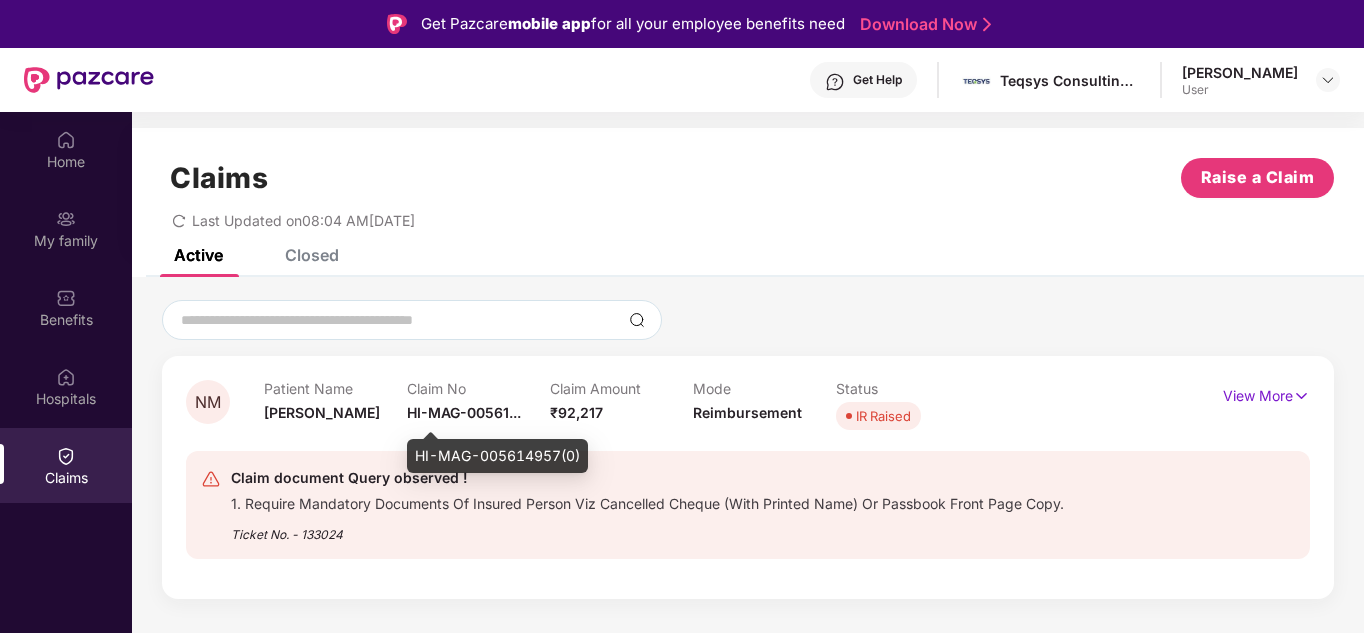 click on "HI-MAG-00561..." at bounding box center [464, 412] 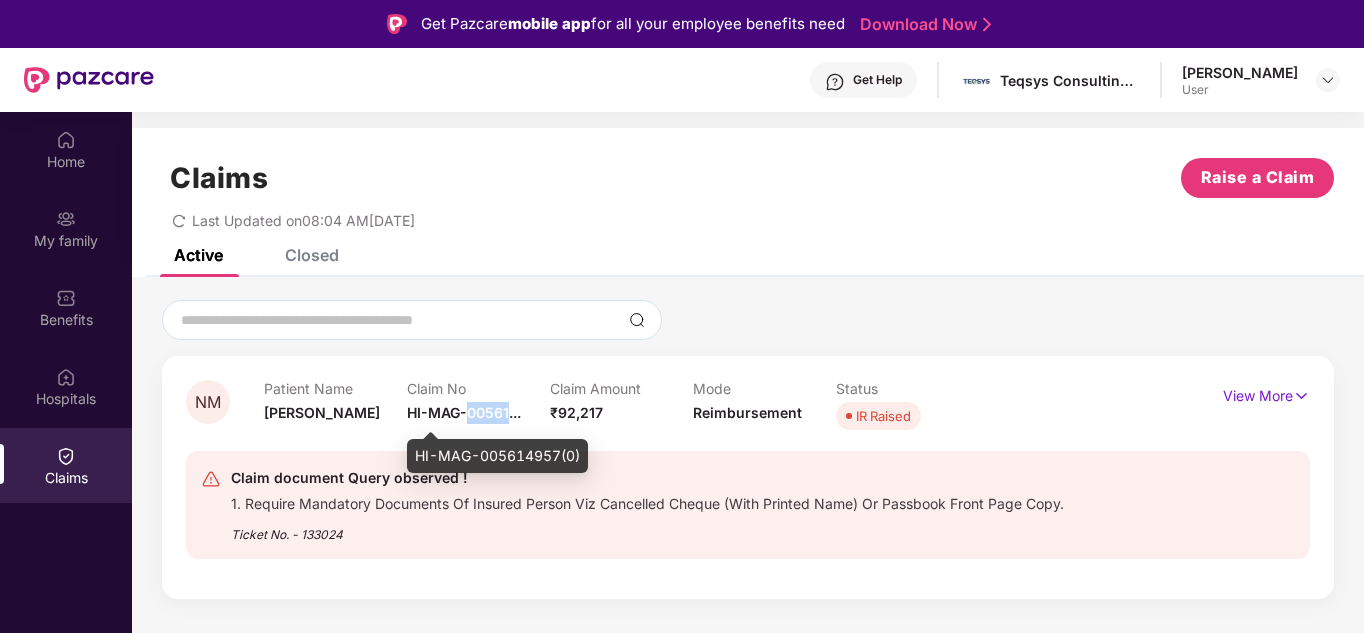 click on "HI-MAG-00561..." at bounding box center [464, 412] 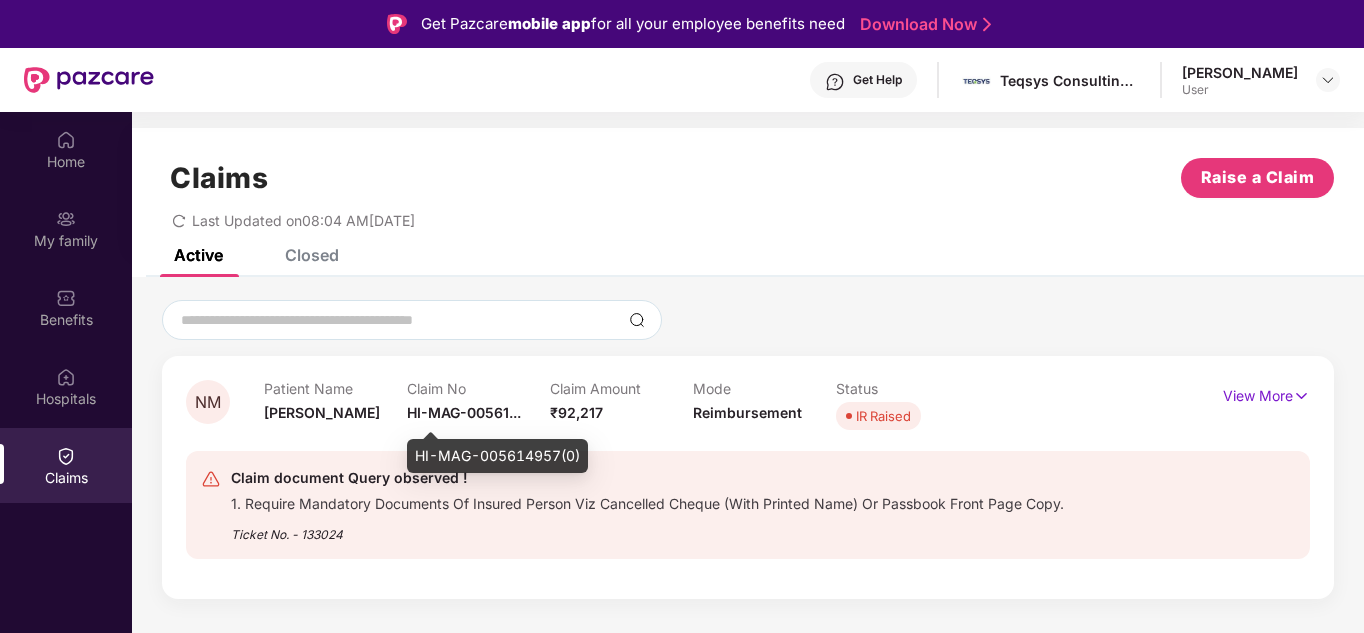 click on "HI-MAG-00561..." at bounding box center [464, 412] 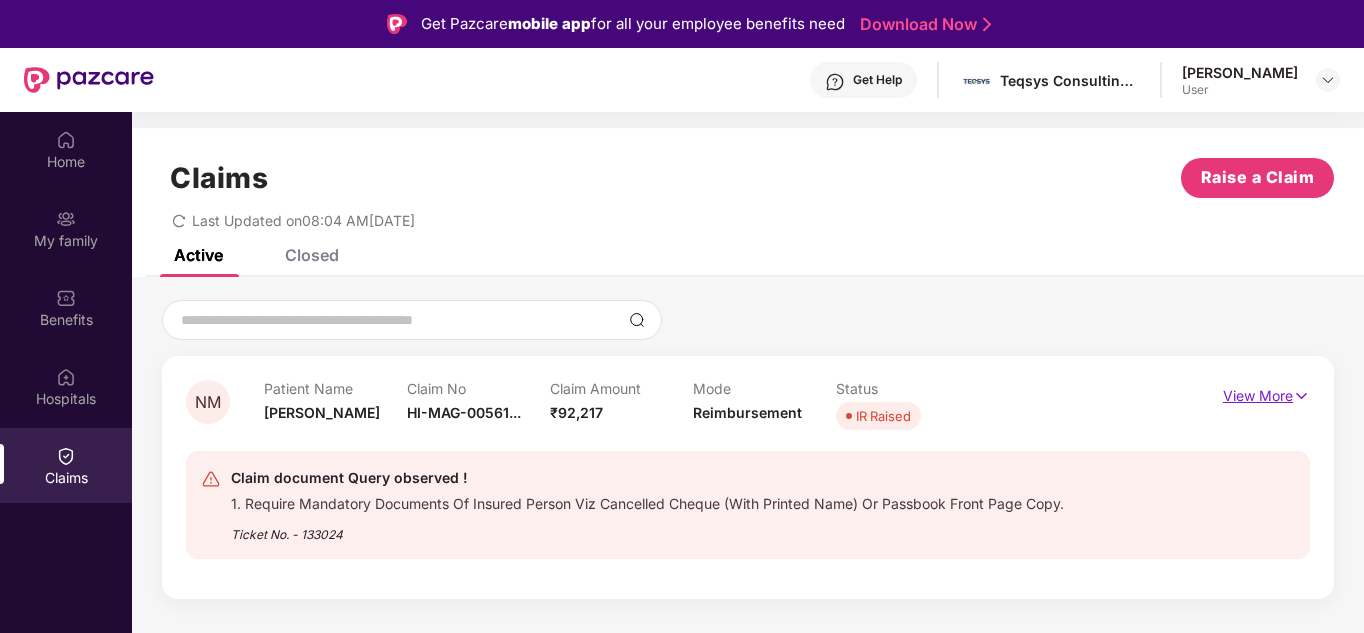 click on "View More" at bounding box center [1266, 393] 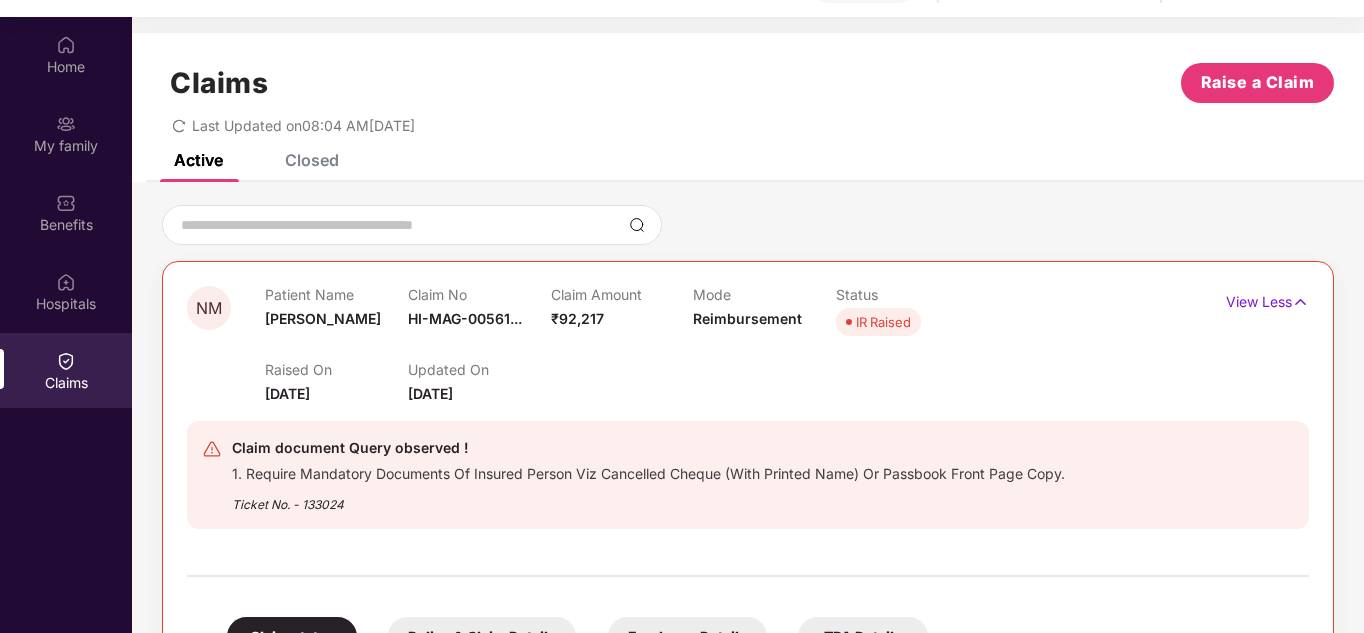 scroll, scrollTop: 112, scrollLeft: 0, axis: vertical 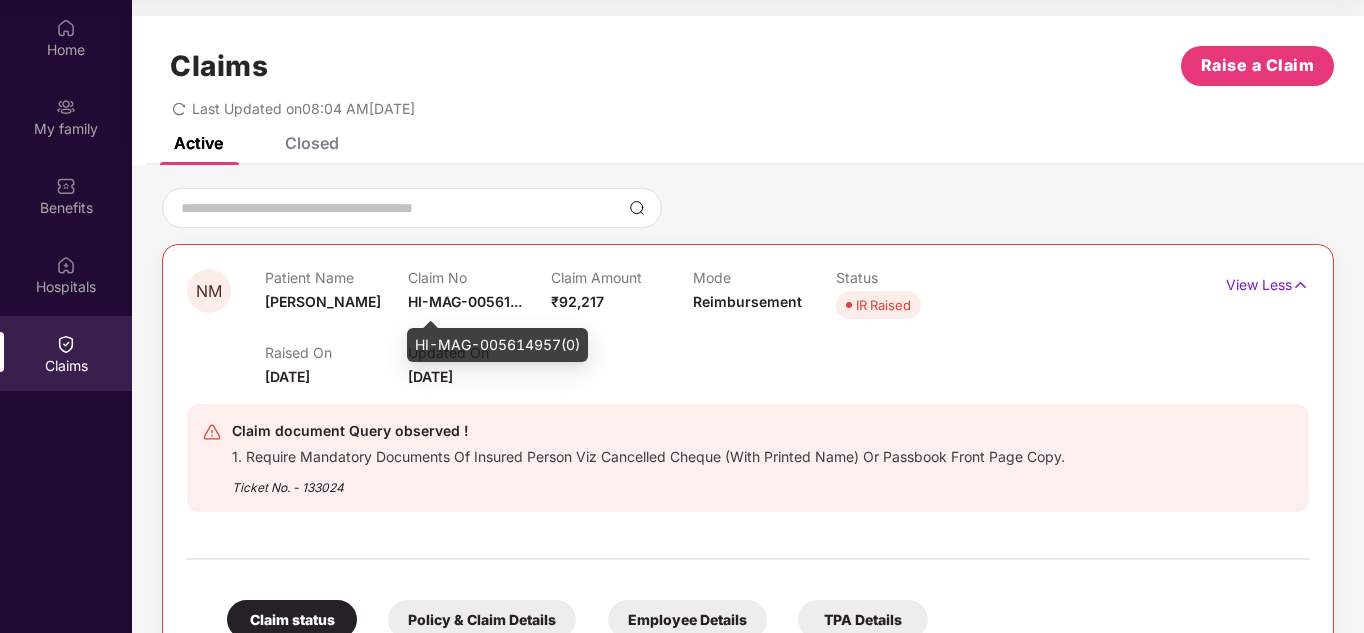click on "HI-MAG-00561..." at bounding box center (465, 301) 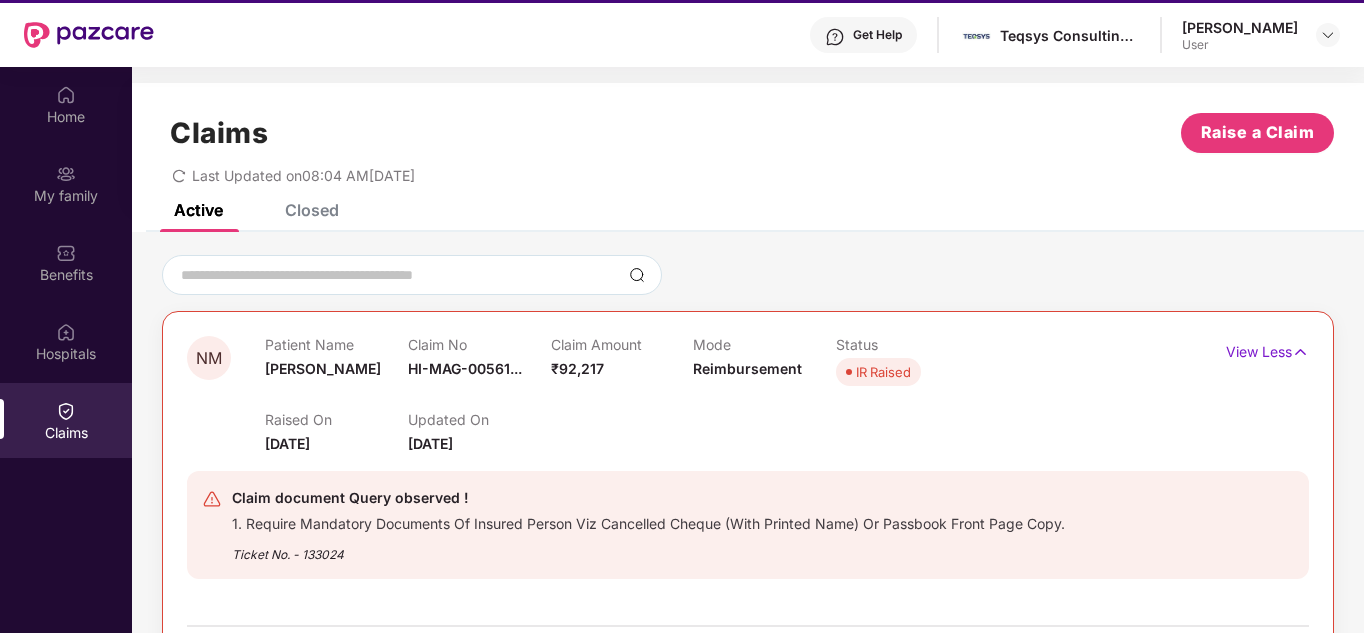 scroll, scrollTop: 0, scrollLeft: 0, axis: both 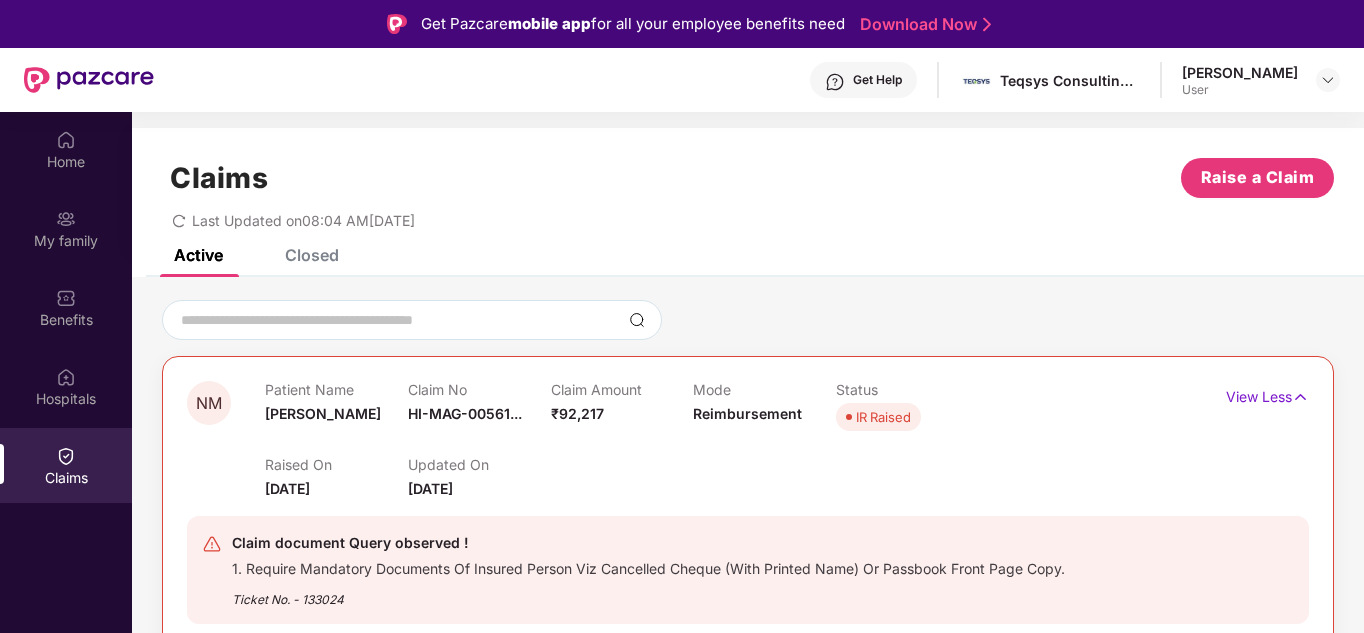 drag, startPoint x: 1360, startPoint y: 131, endPoint x: 1365, endPoint y: 198, distance: 67.18631 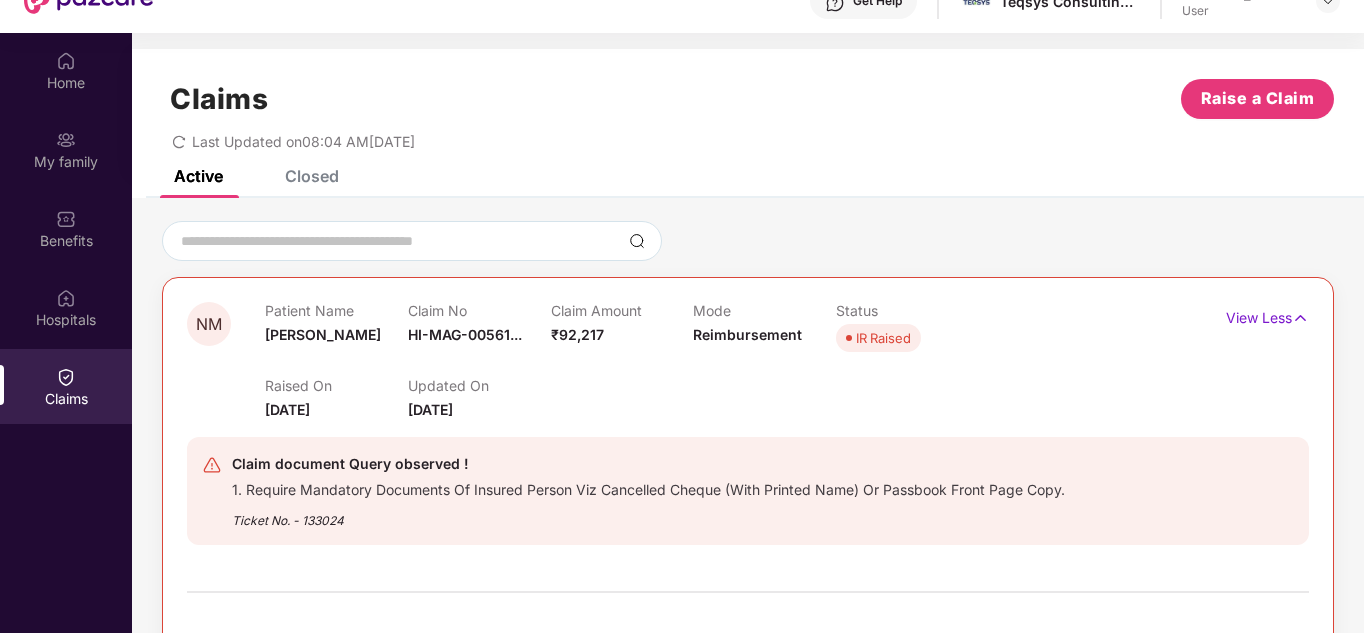 scroll, scrollTop: 112, scrollLeft: 0, axis: vertical 